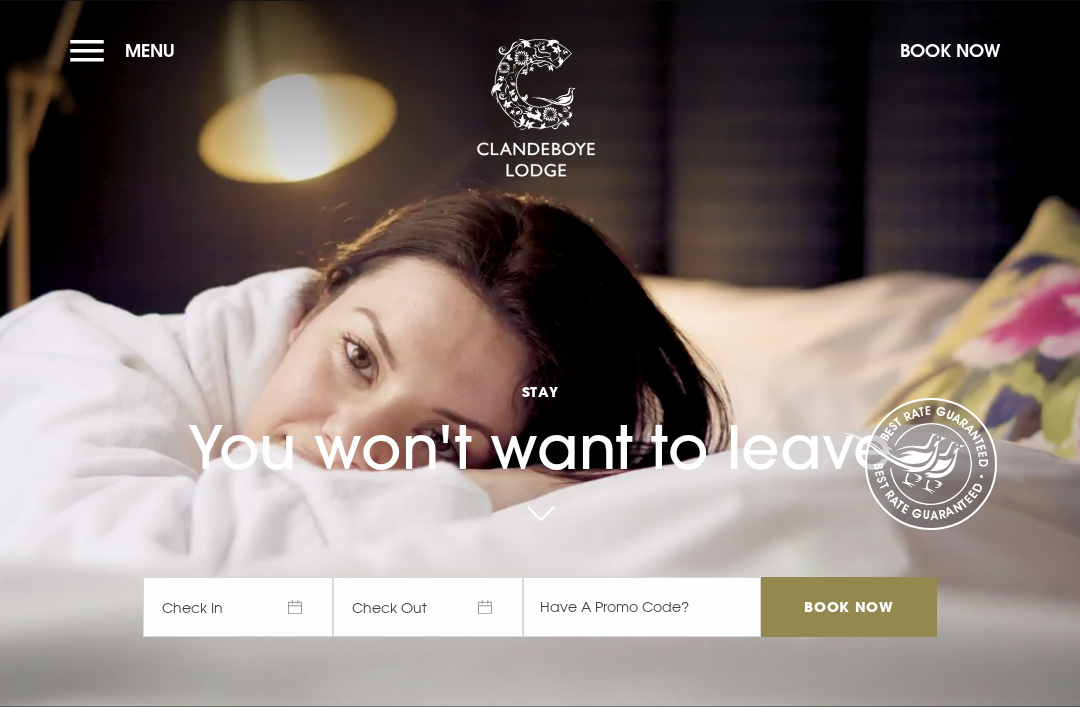 scroll, scrollTop: 0, scrollLeft: 0, axis: both 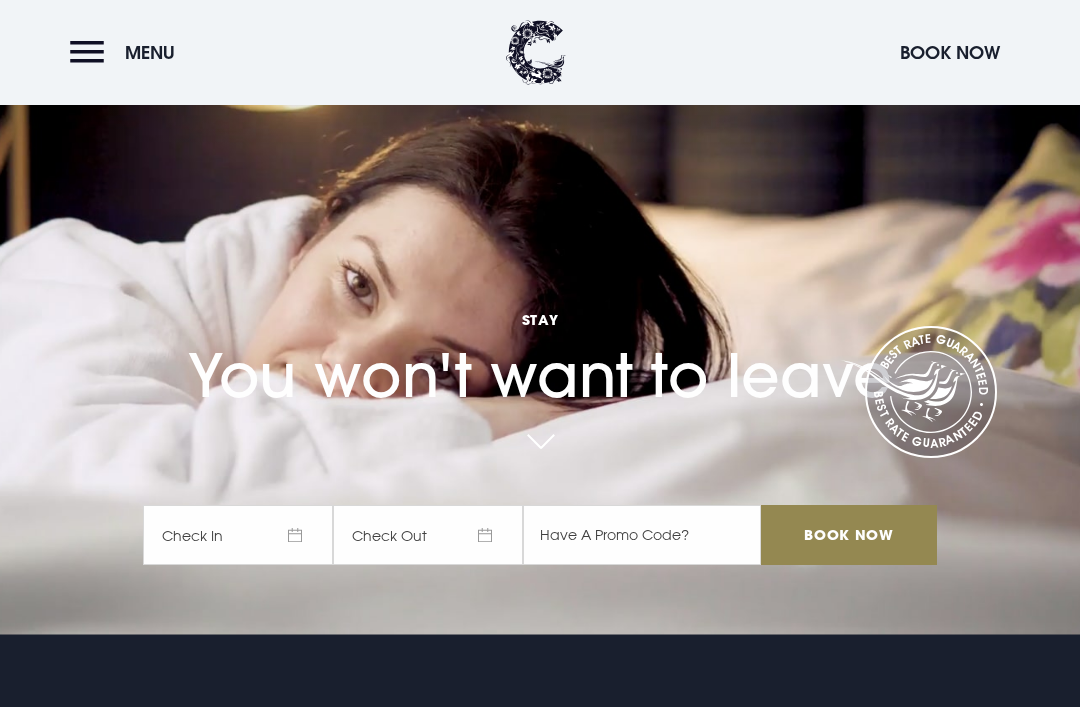 click on "Check In" at bounding box center (238, 535) 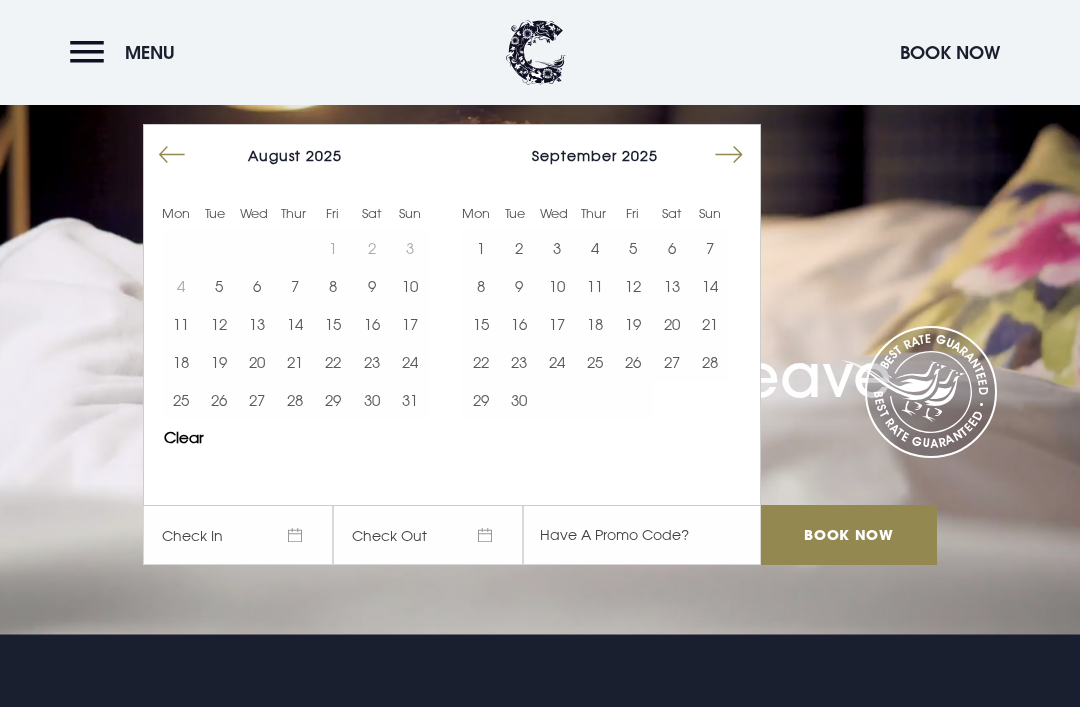 click on "6" at bounding box center [257, 286] 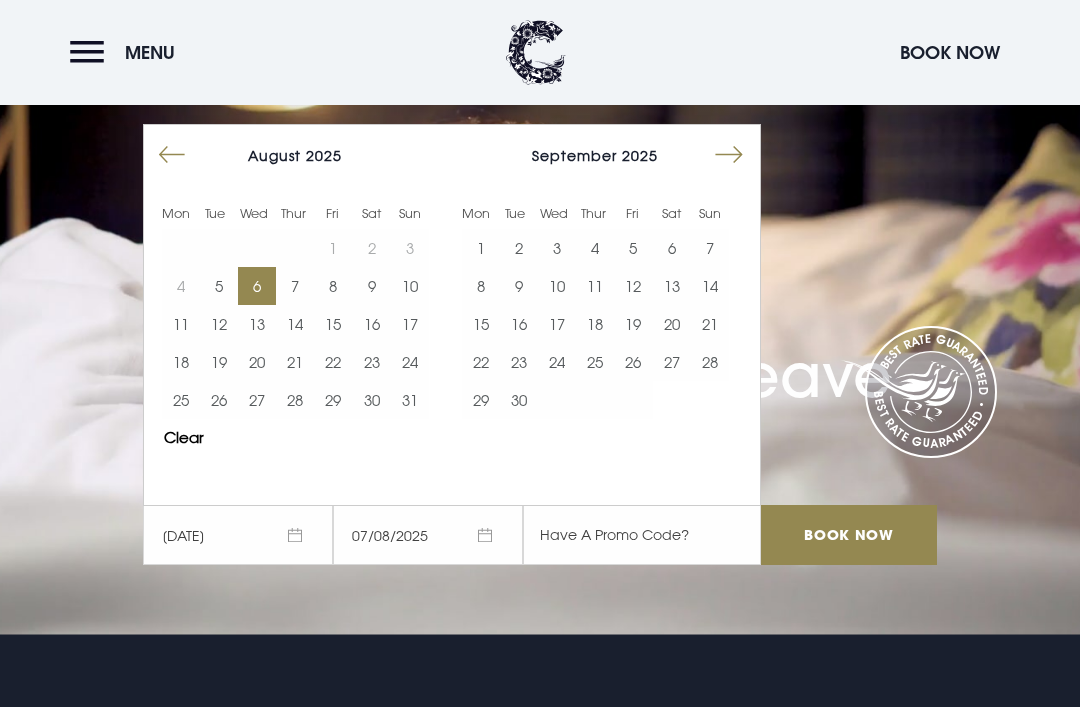 click on "7" at bounding box center [295, 286] 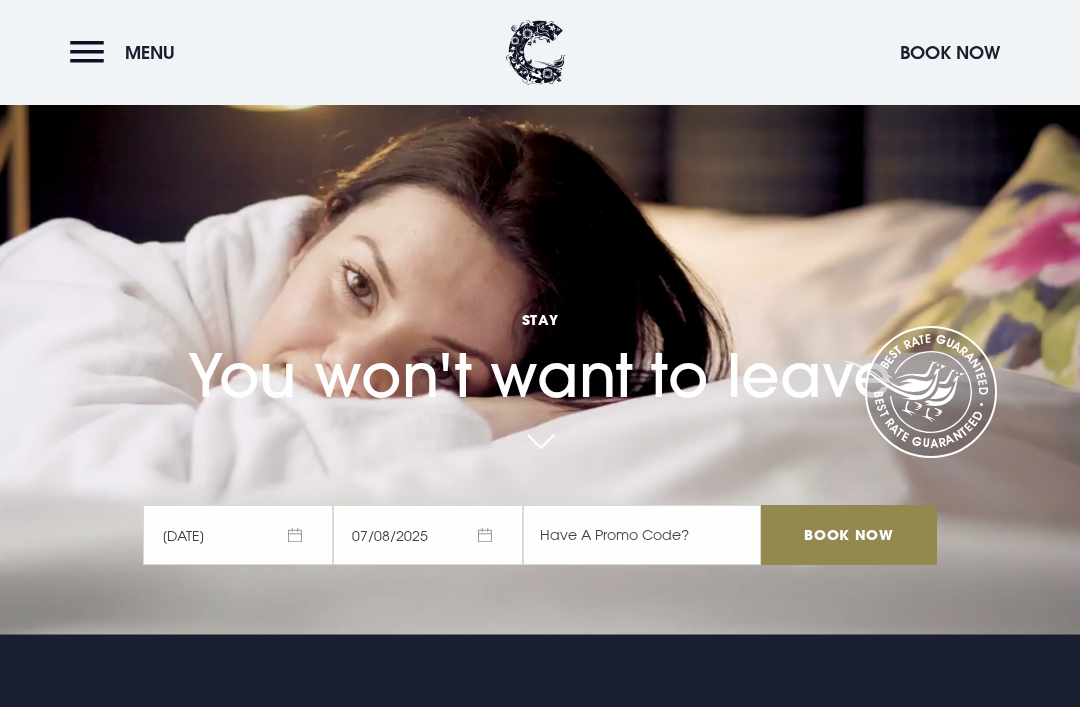 click on "Book Now" at bounding box center (849, 535) 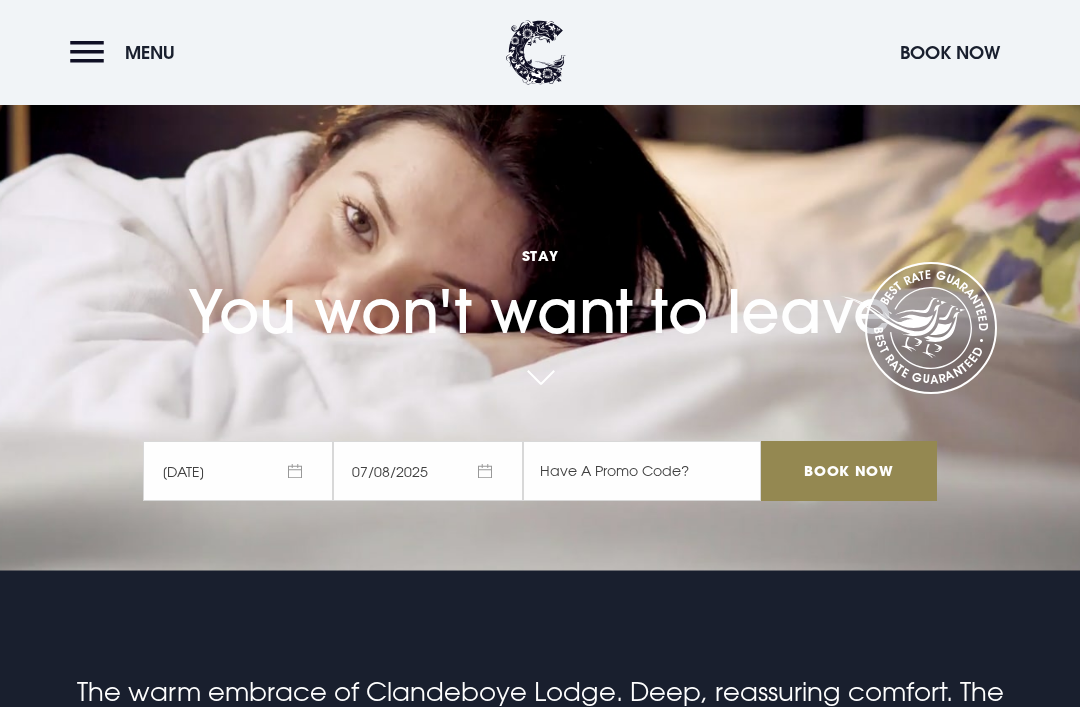 click on "06/08/2025" at bounding box center (238, 471) 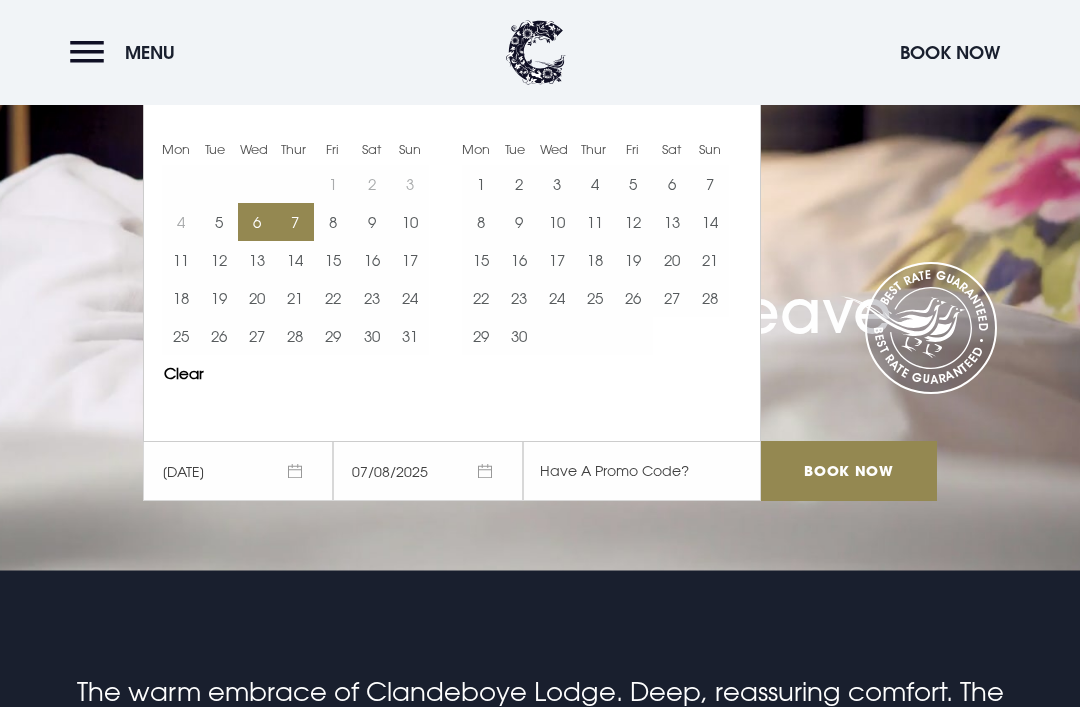 click on "8" at bounding box center [333, 222] 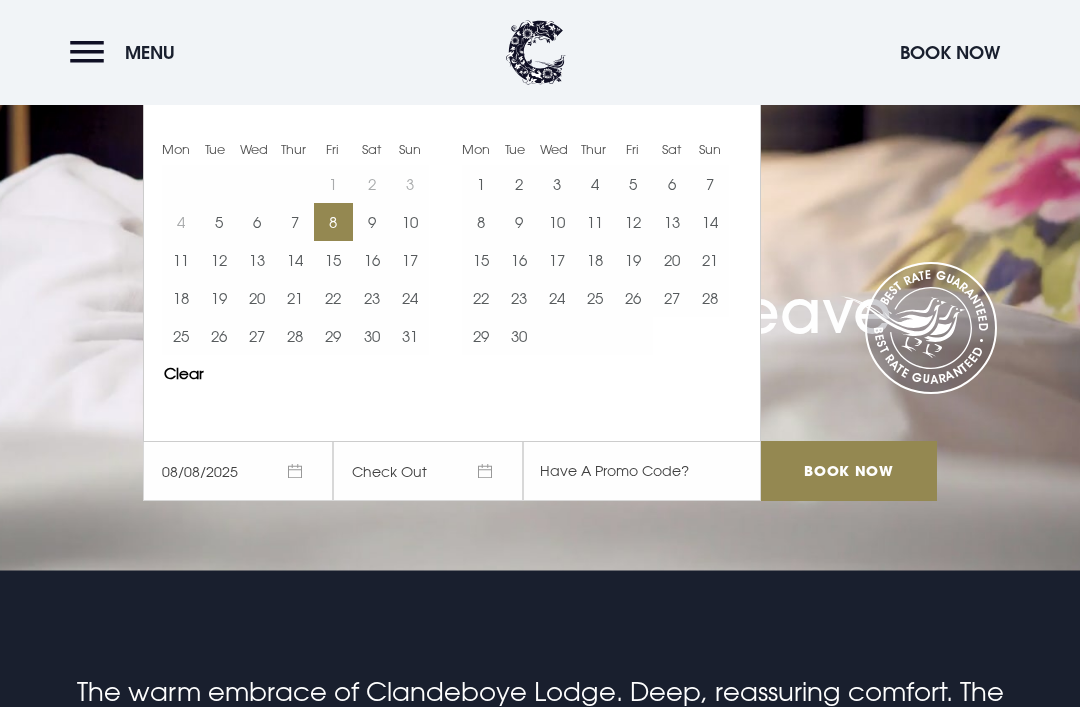 click on "9" at bounding box center [372, 222] 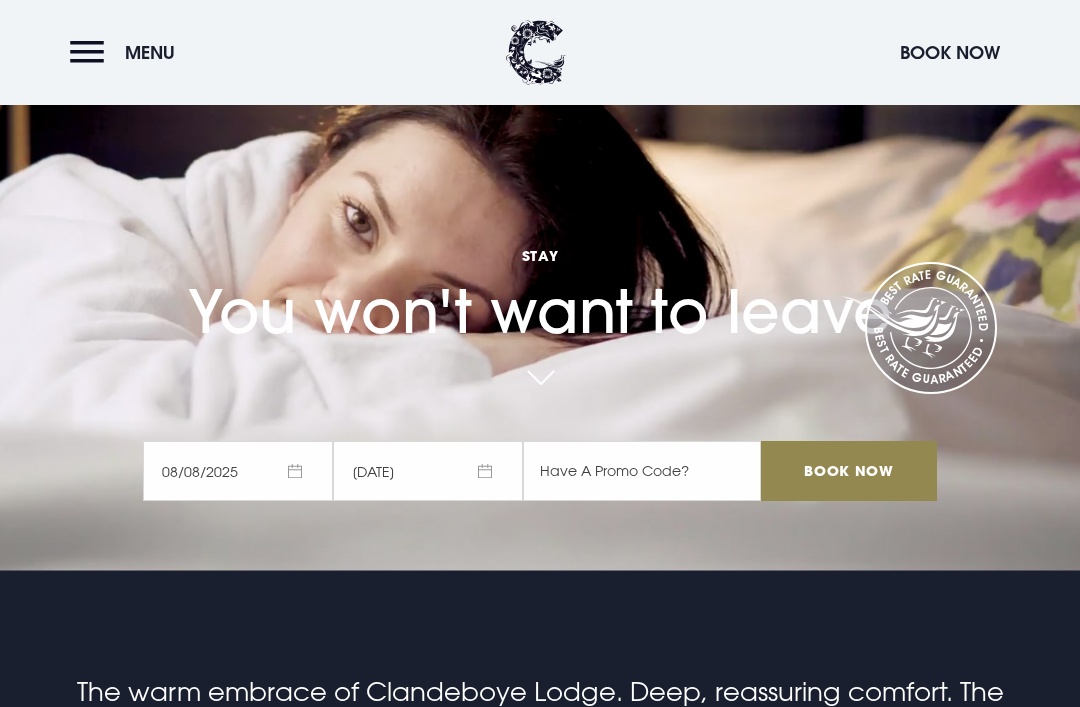 click on "Book Now" at bounding box center [849, 471] 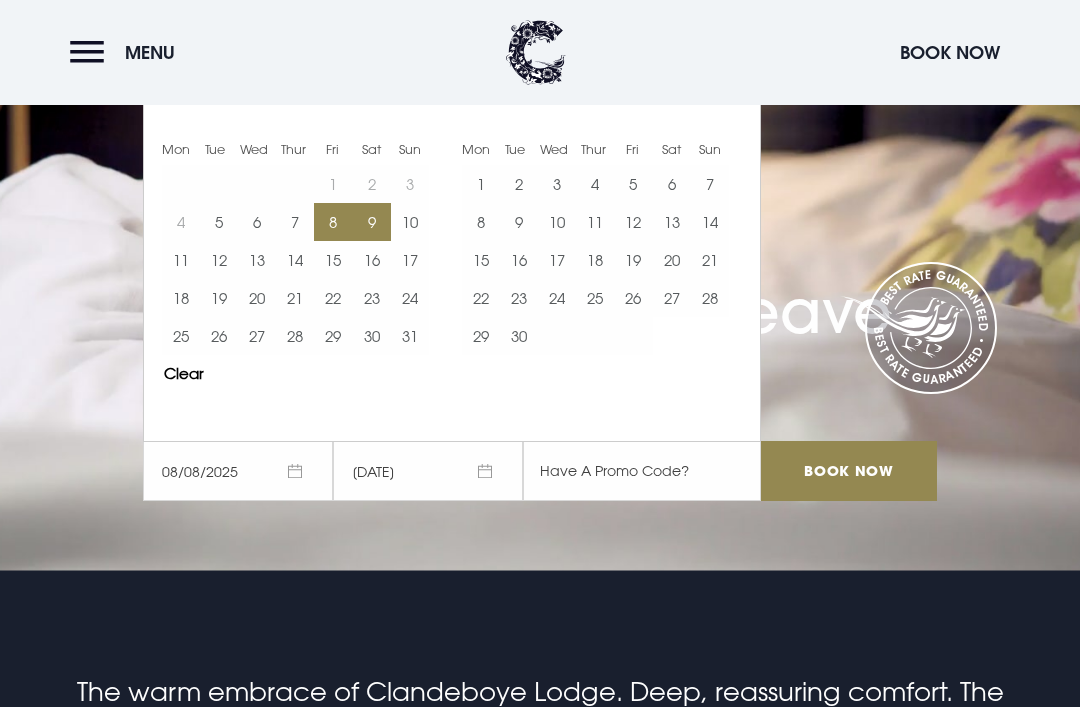 click on "9" at bounding box center [372, 222] 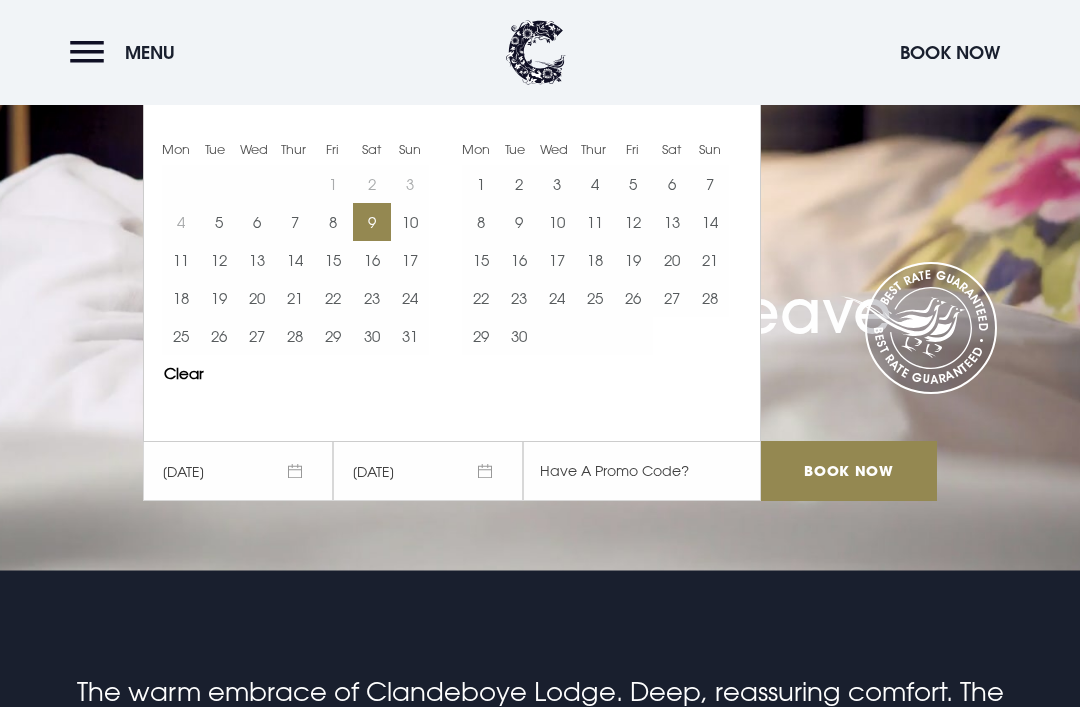 click on "10" at bounding box center [410, 222] 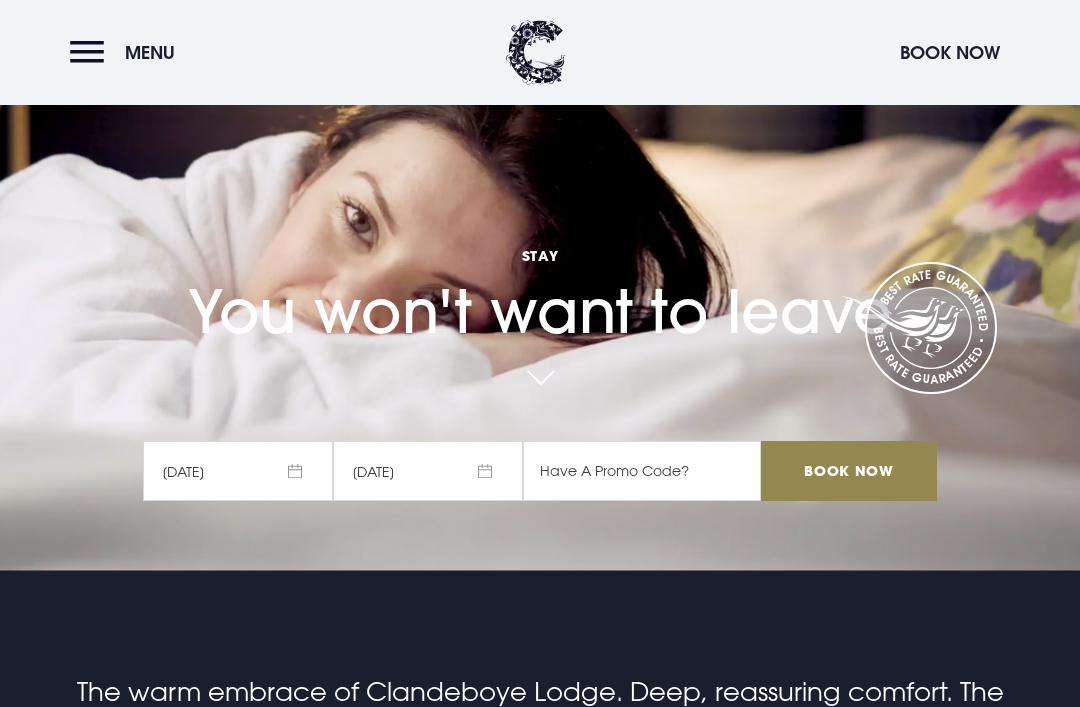 click on "Book Now" at bounding box center (849, 471) 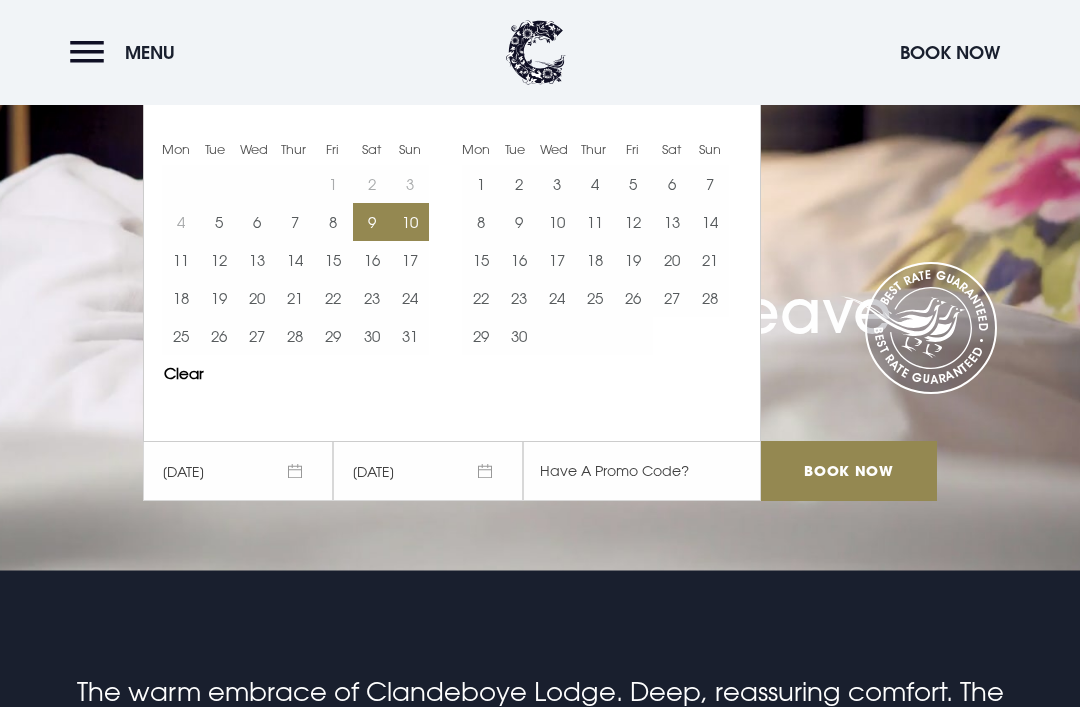 click on "7" at bounding box center (295, 222) 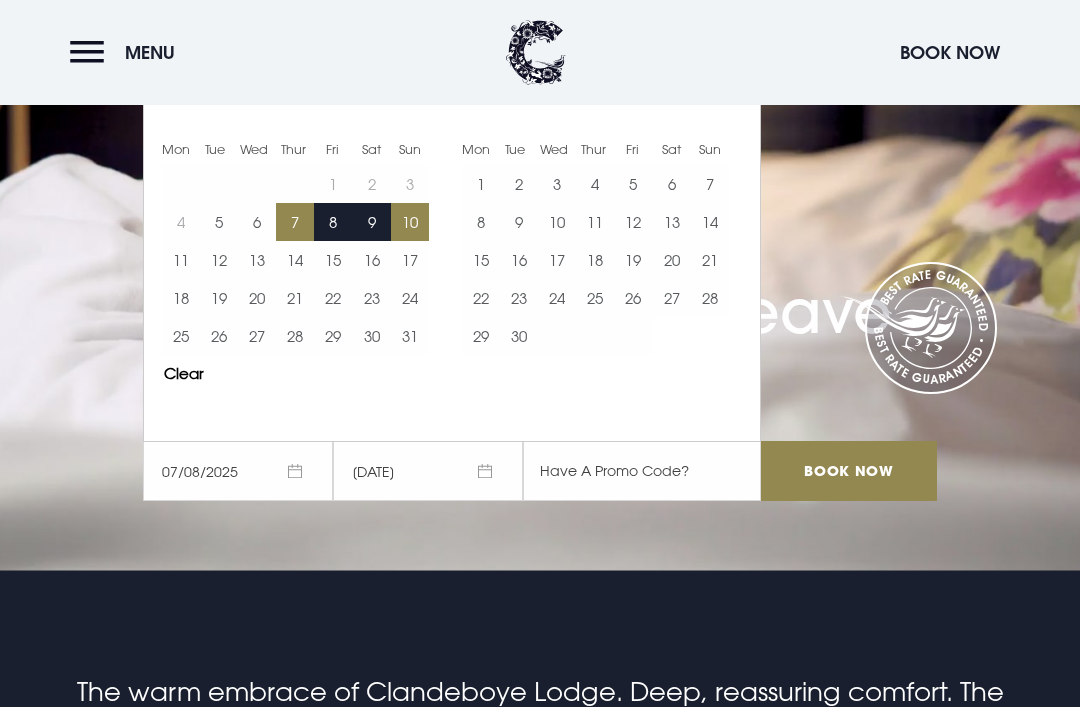 click on "8" at bounding box center [333, 222] 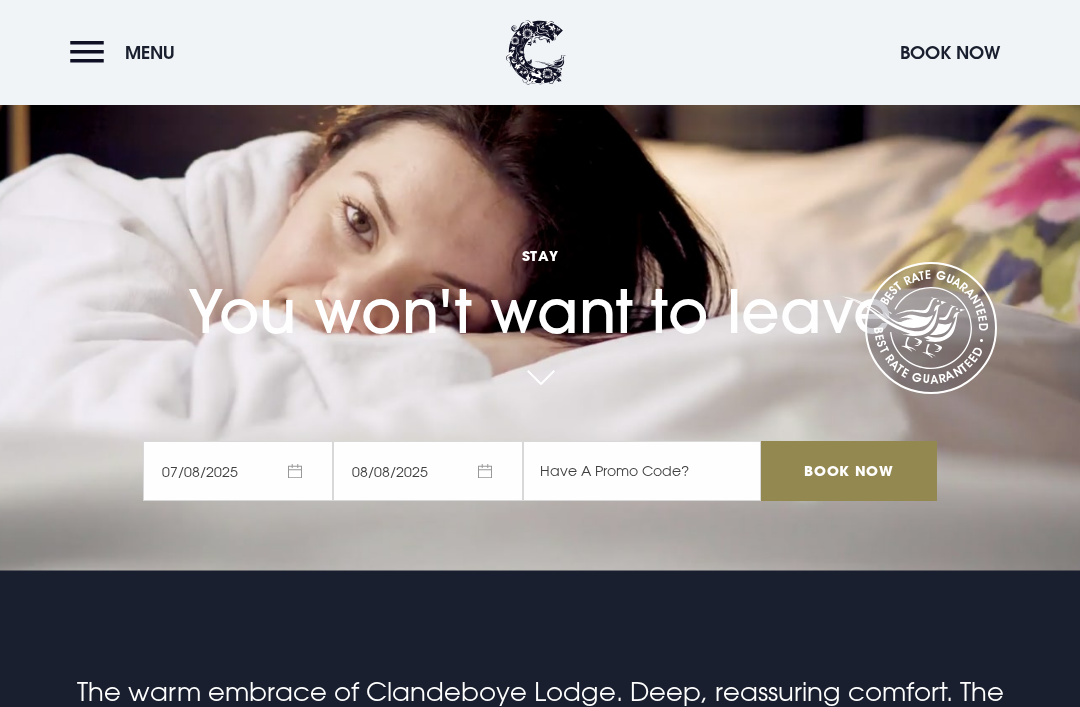 click on "Book Now" at bounding box center [849, 471] 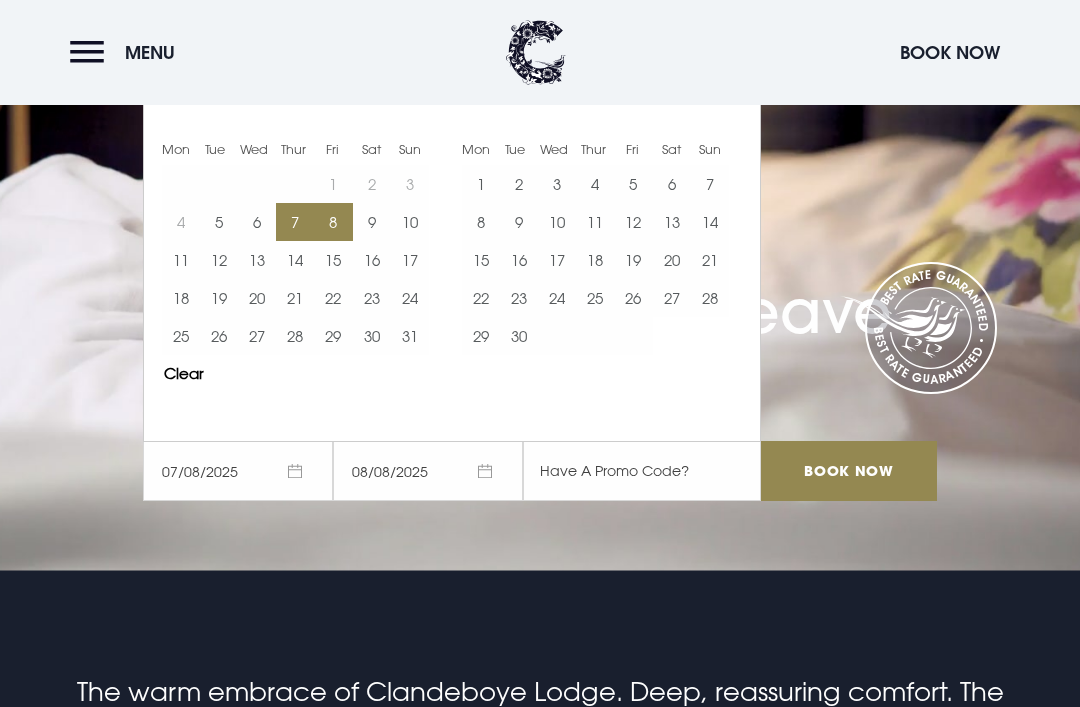 click on "13" at bounding box center (257, 260) 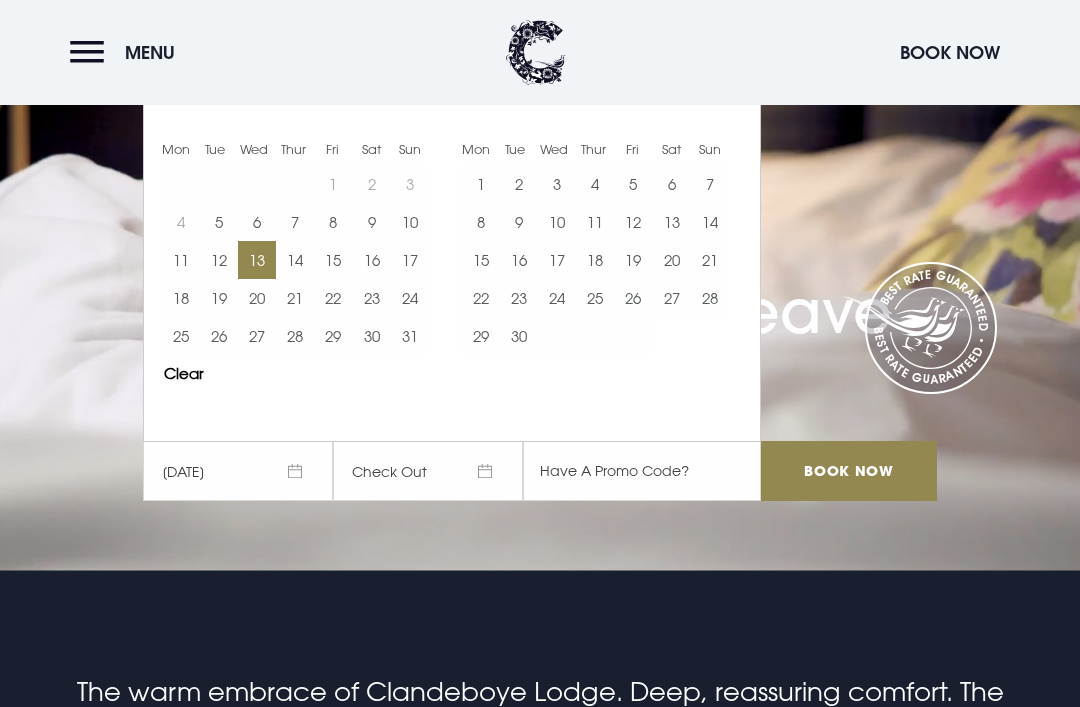 click on "14" at bounding box center [295, 260] 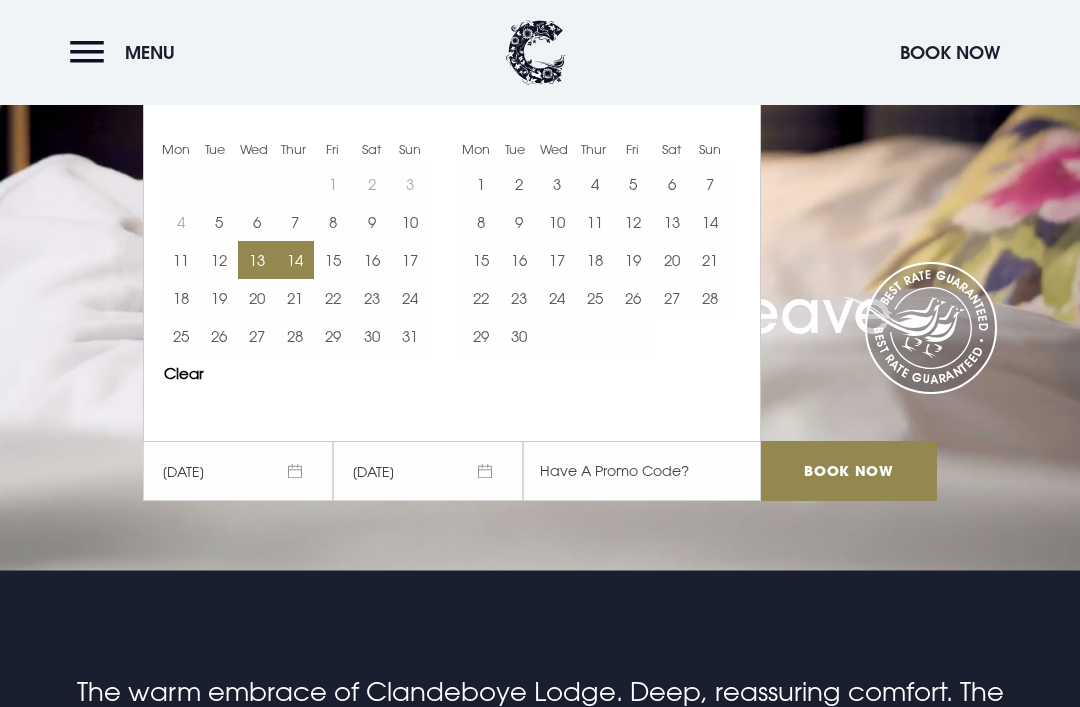 click on "Book Now" at bounding box center (849, 471) 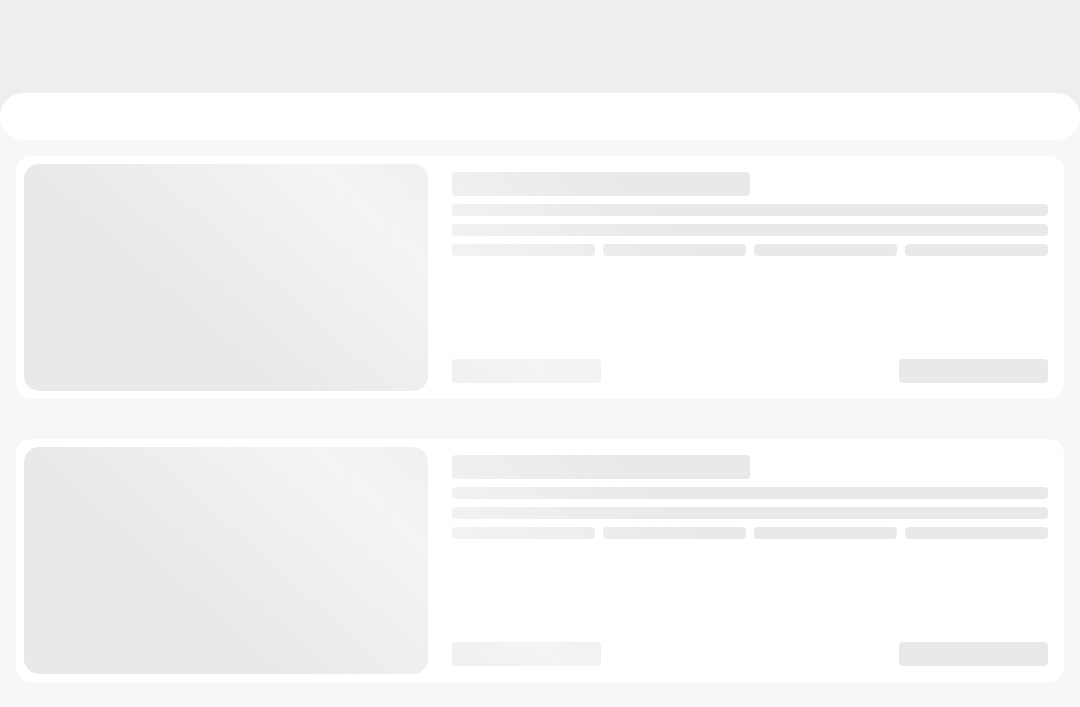scroll, scrollTop: 0, scrollLeft: 0, axis: both 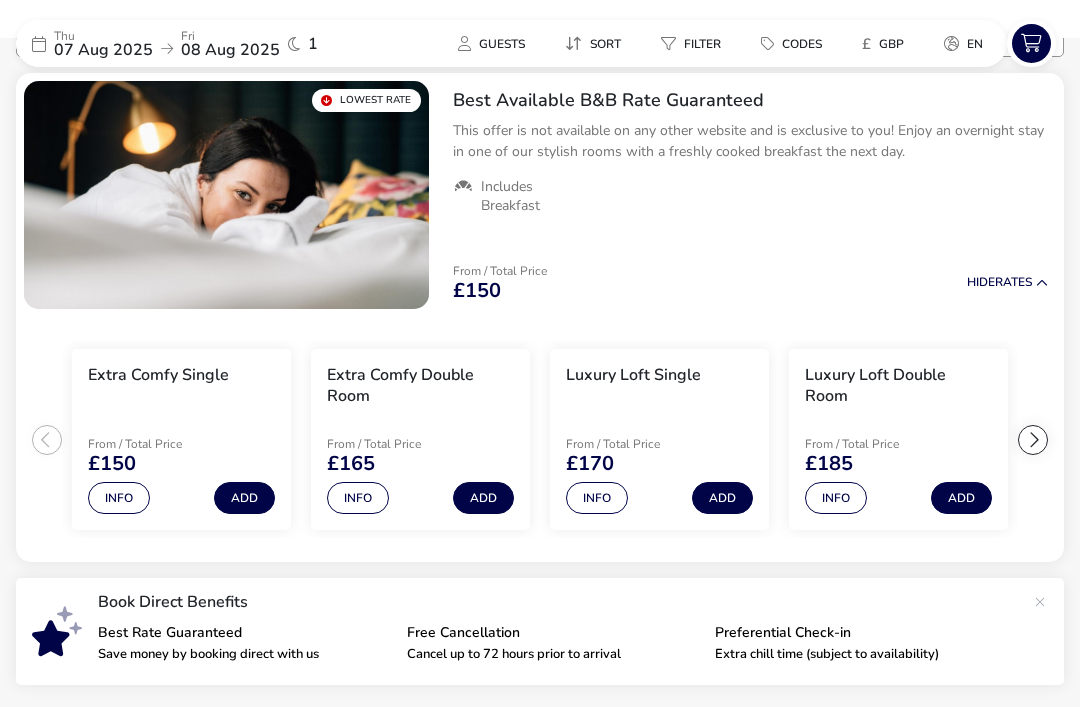 click at bounding box center (226, 195) 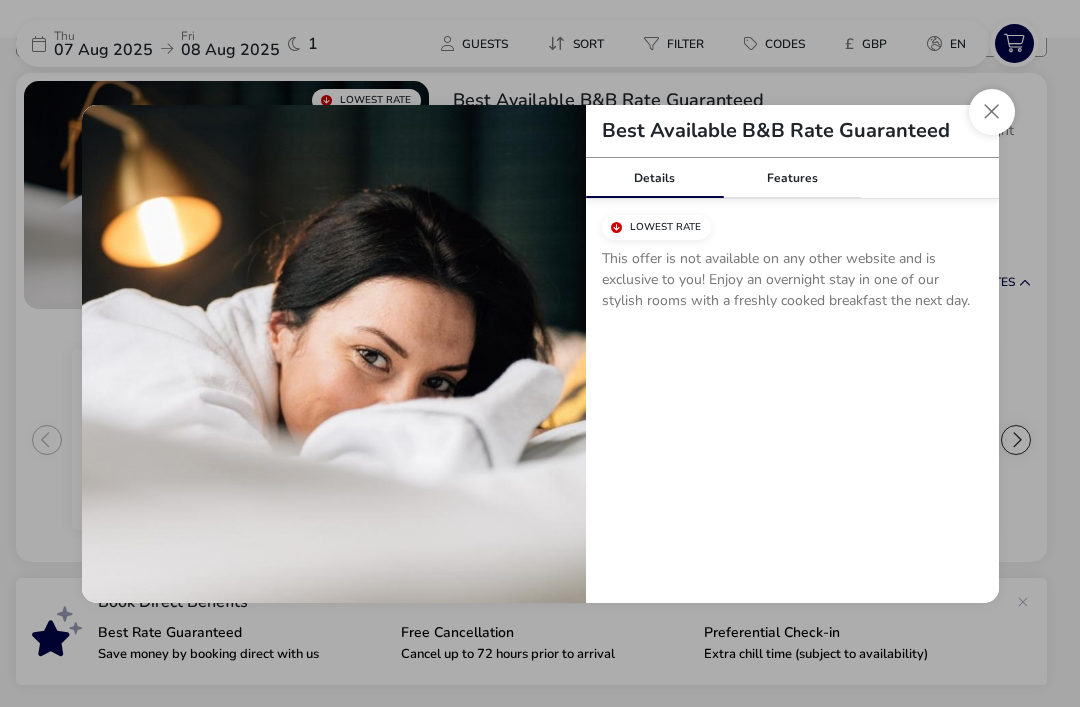 click on "Features" at bounding box center [792, 178] 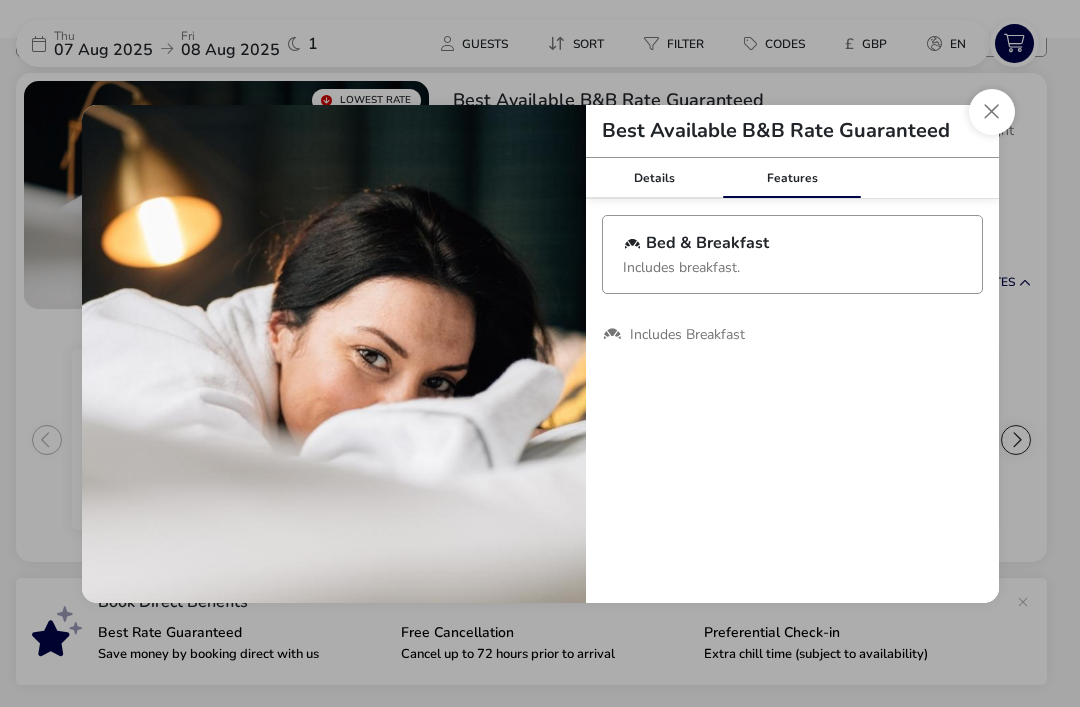 click at bounding box center [992, 112] 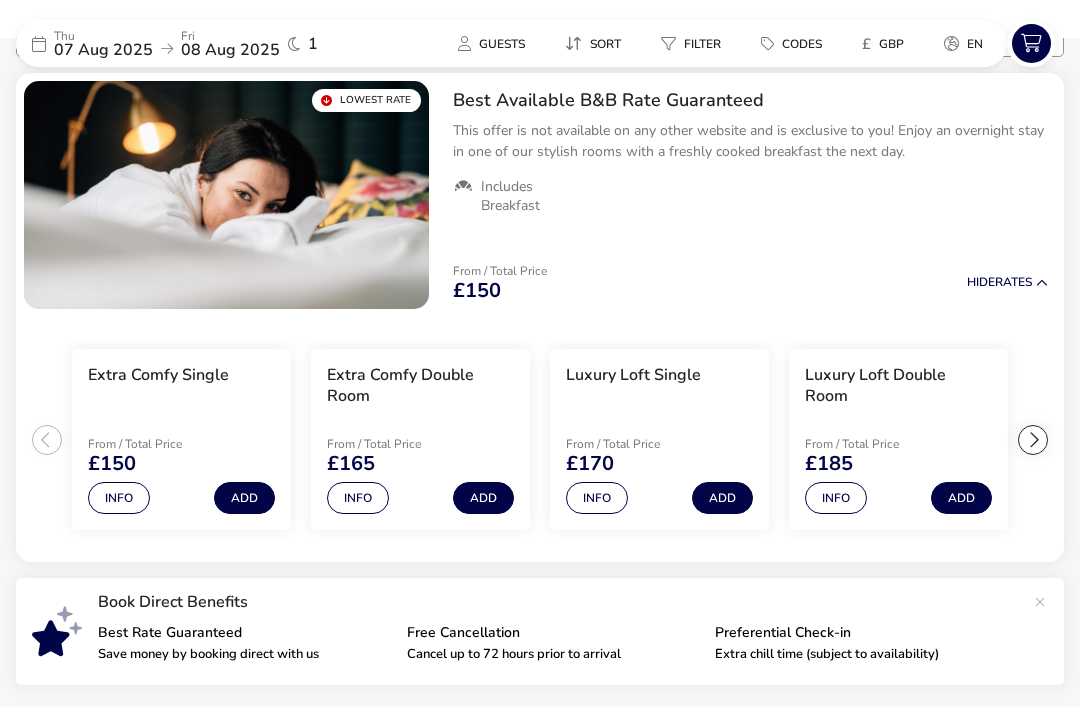 click on "Info" at bounding box center (119, 498) 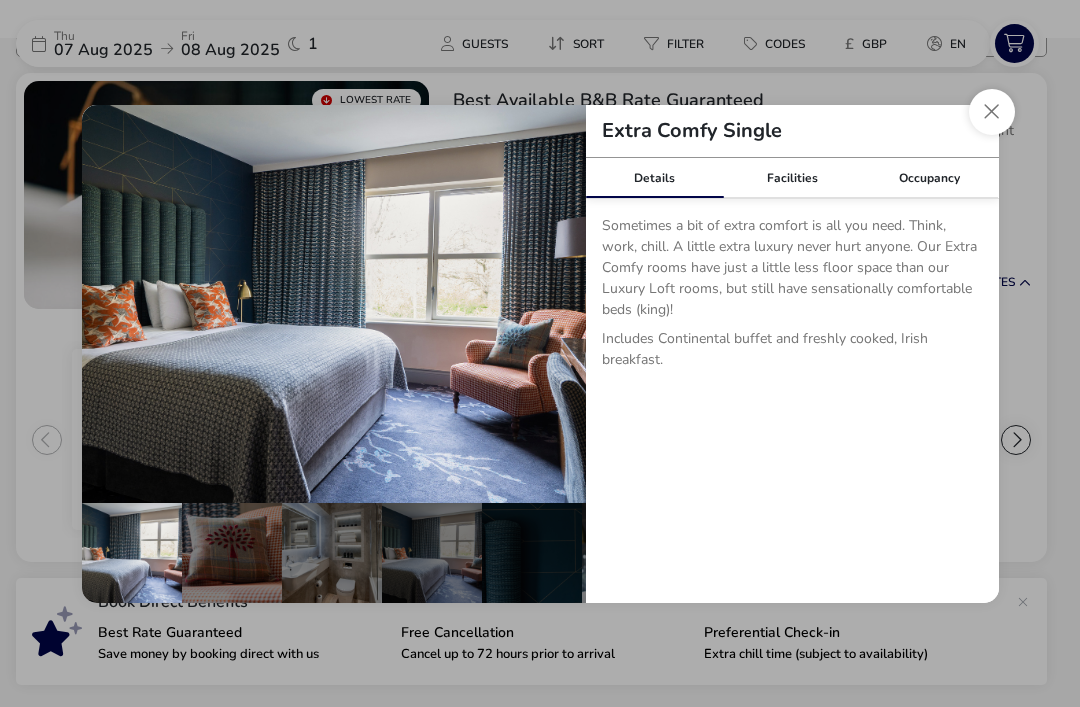 click at bounding box center (992, 112) 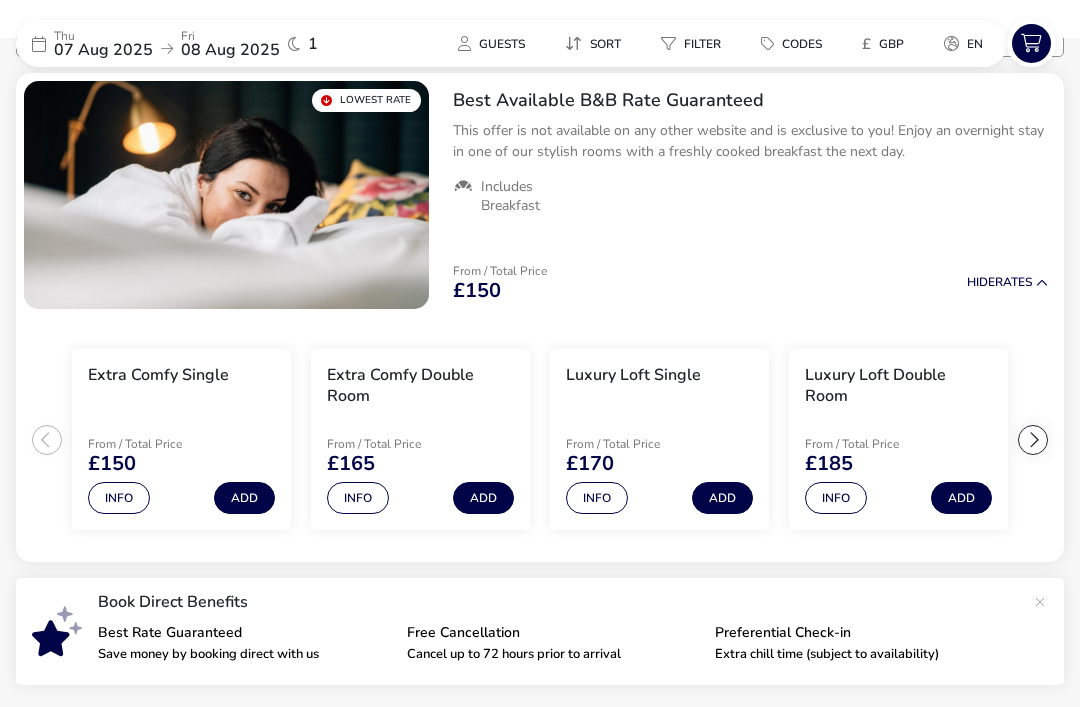 click on "Info" at bounding box center [358, 498] 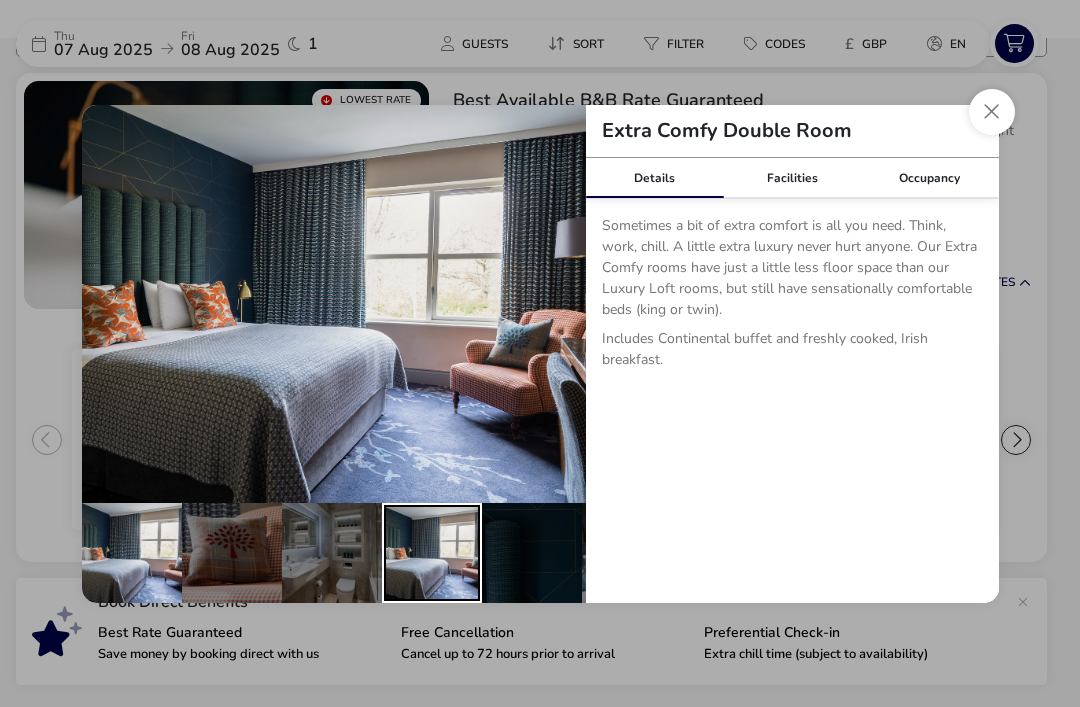 click at bounding box center (432, 553) 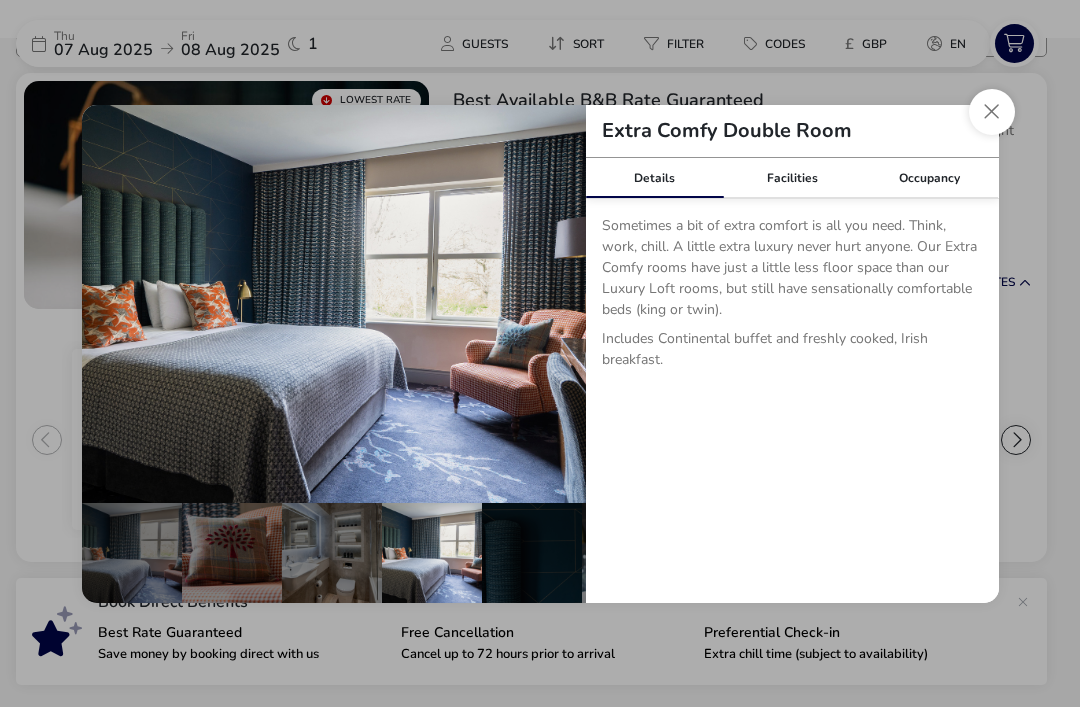 click at bounding box center (992, 112) 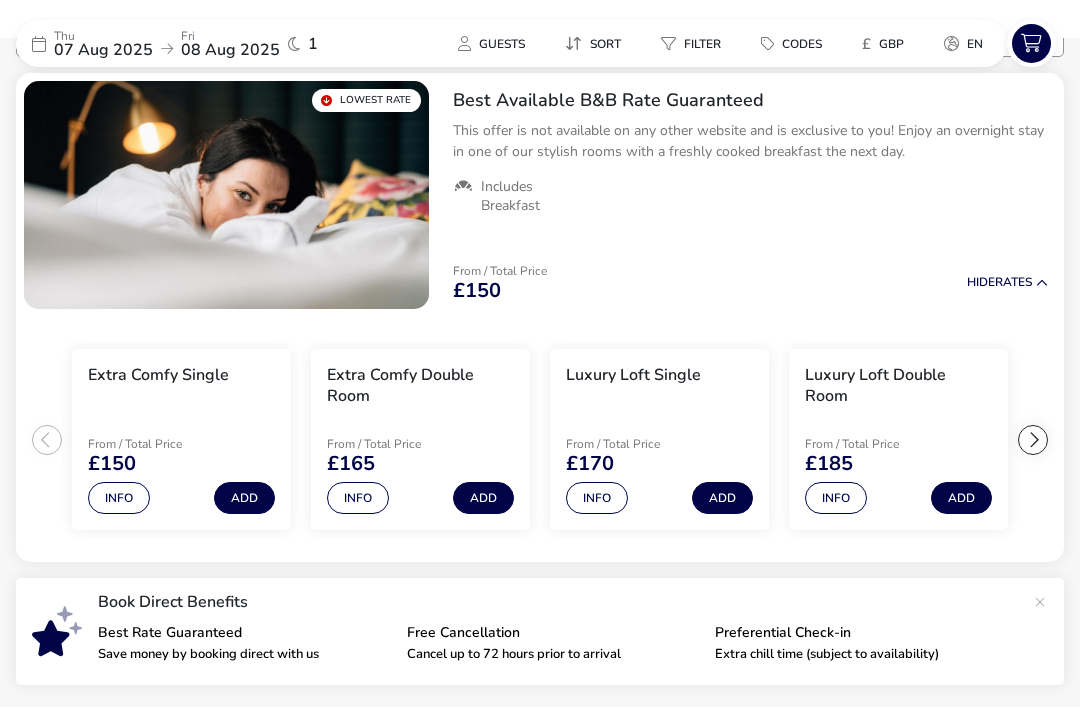 click on "Info" at bounding box center [836, 498] 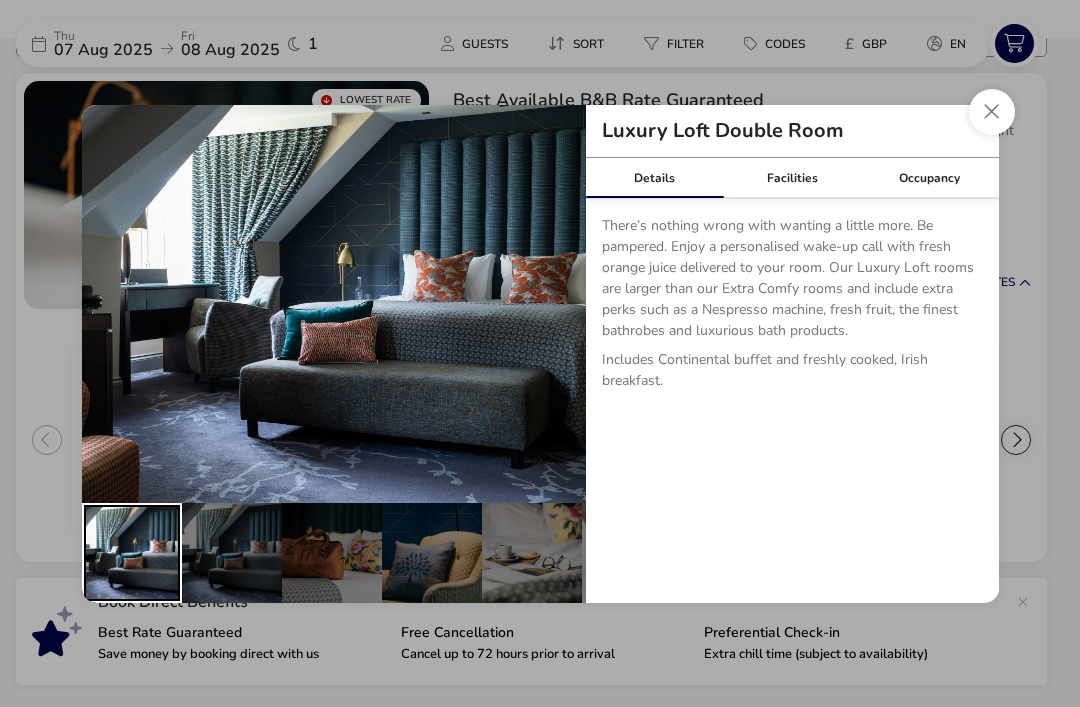 click at bounding box center (132, 553) 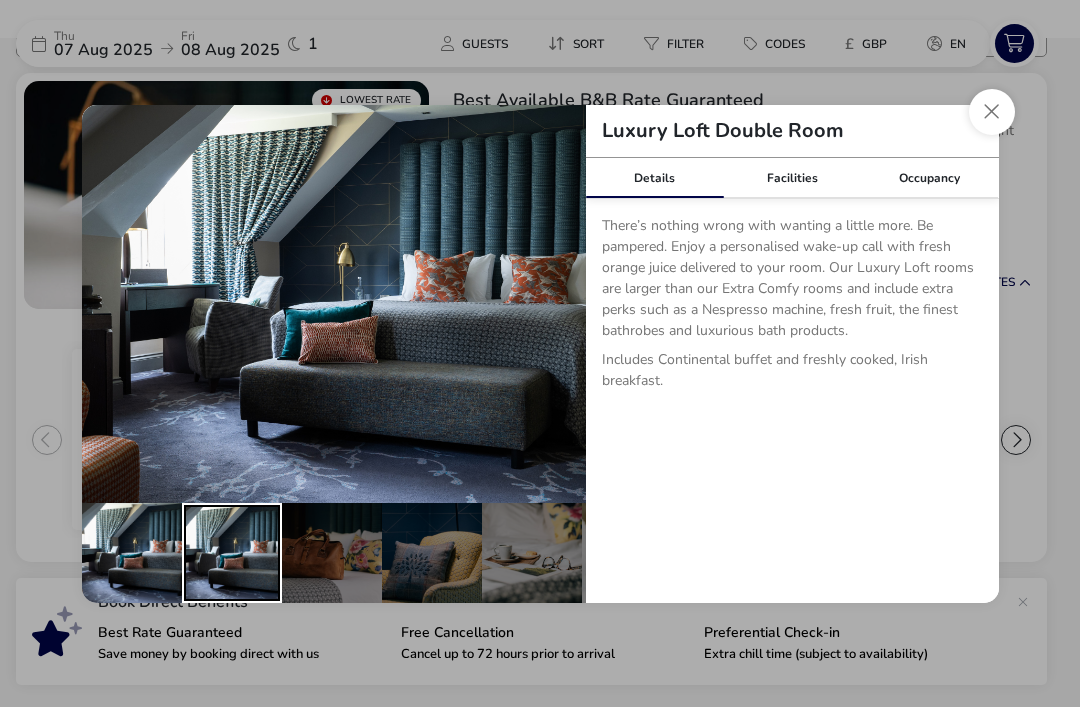 click at bounding box center [232, 553] 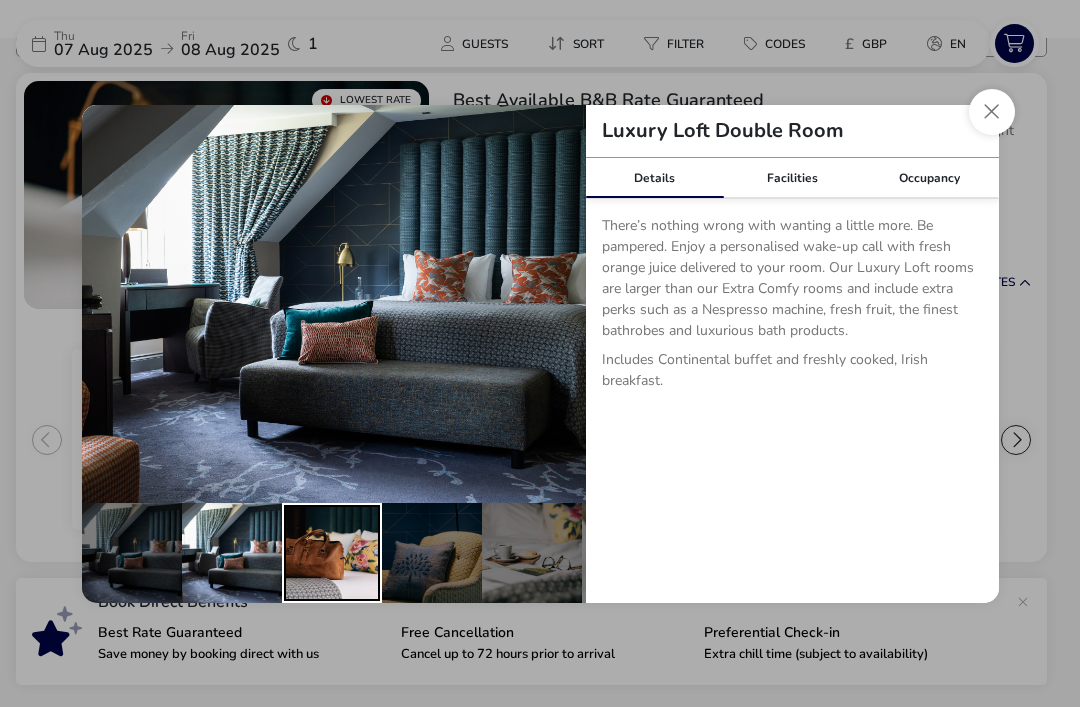 click at bounding box center [332, 553] 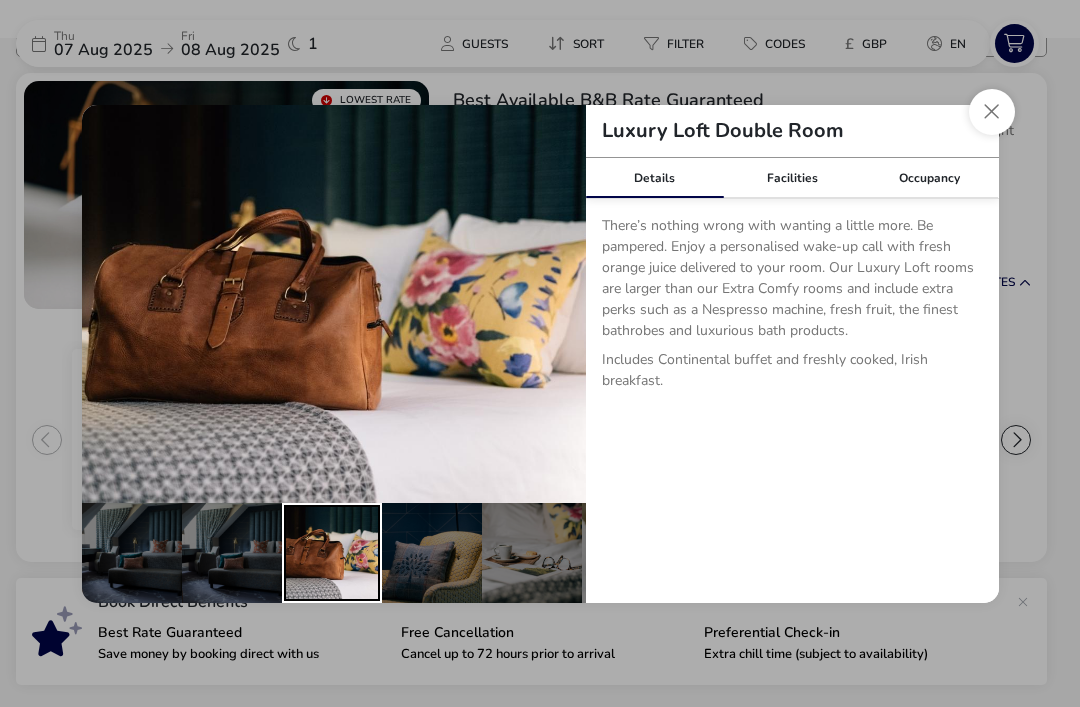 click at bounding box center [432, 553] 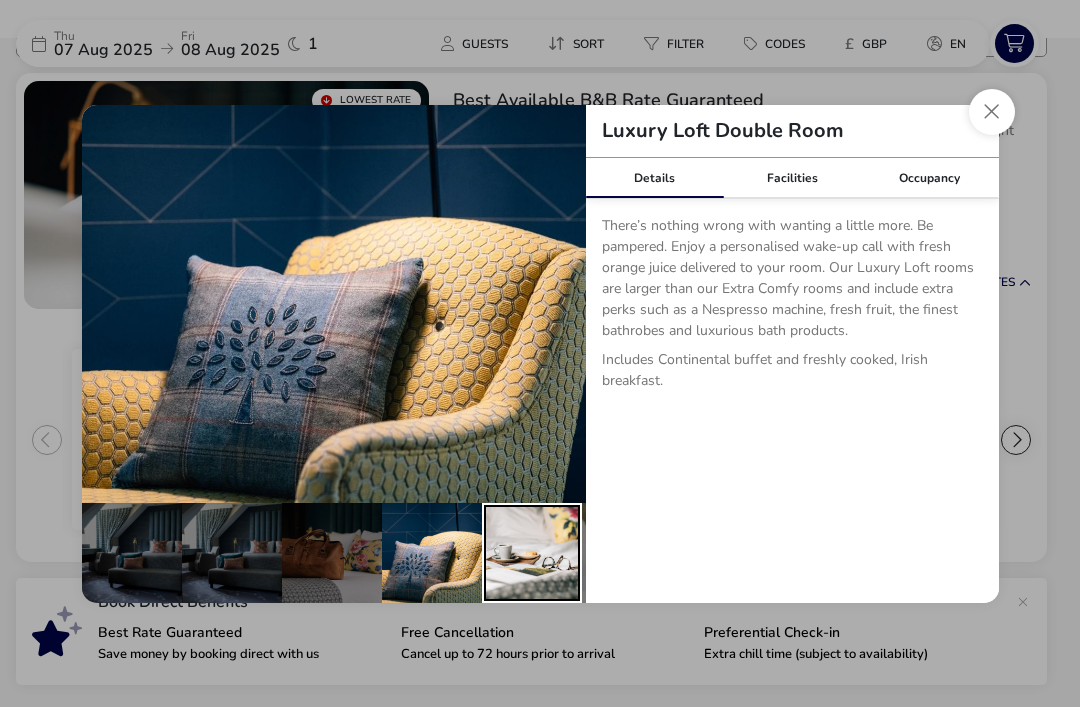 click at bounding box center [532, 553] 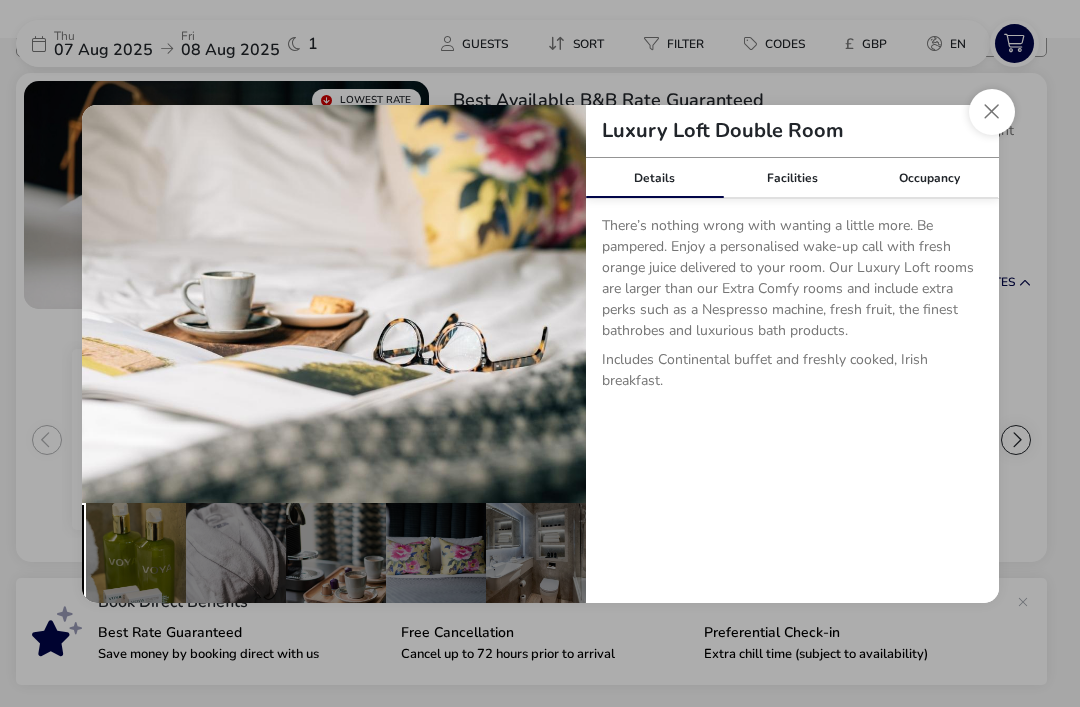 scroll, scrollTop: 0, scrollLeft: 496, axis: horizontal 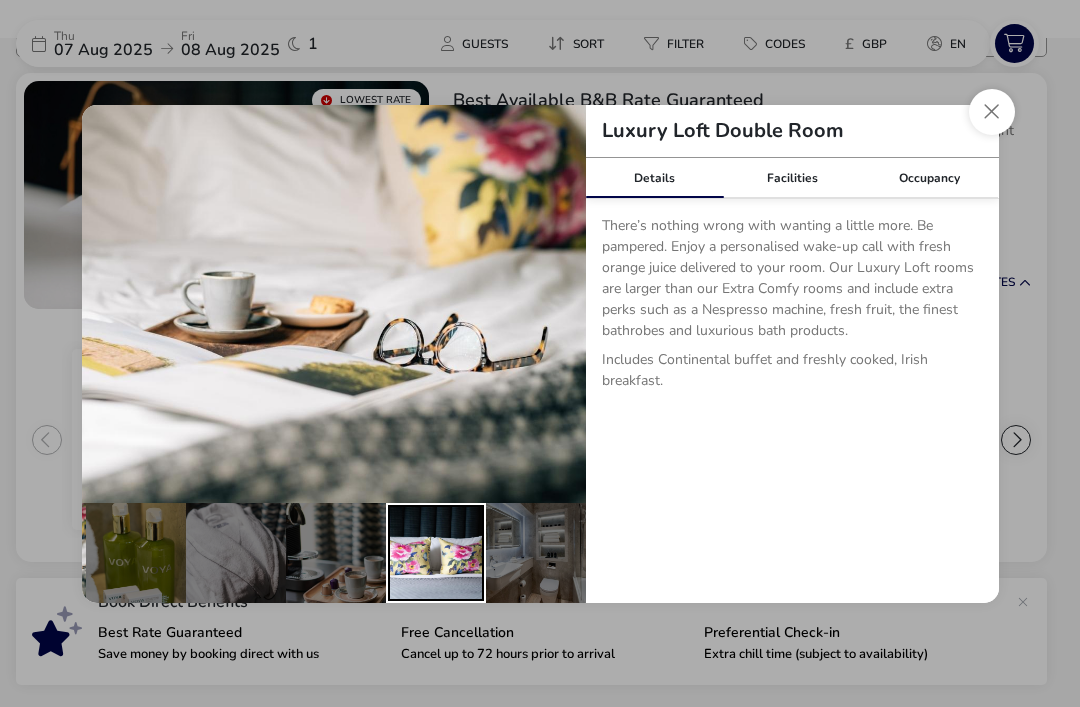 click at bounding box center [436, 553] 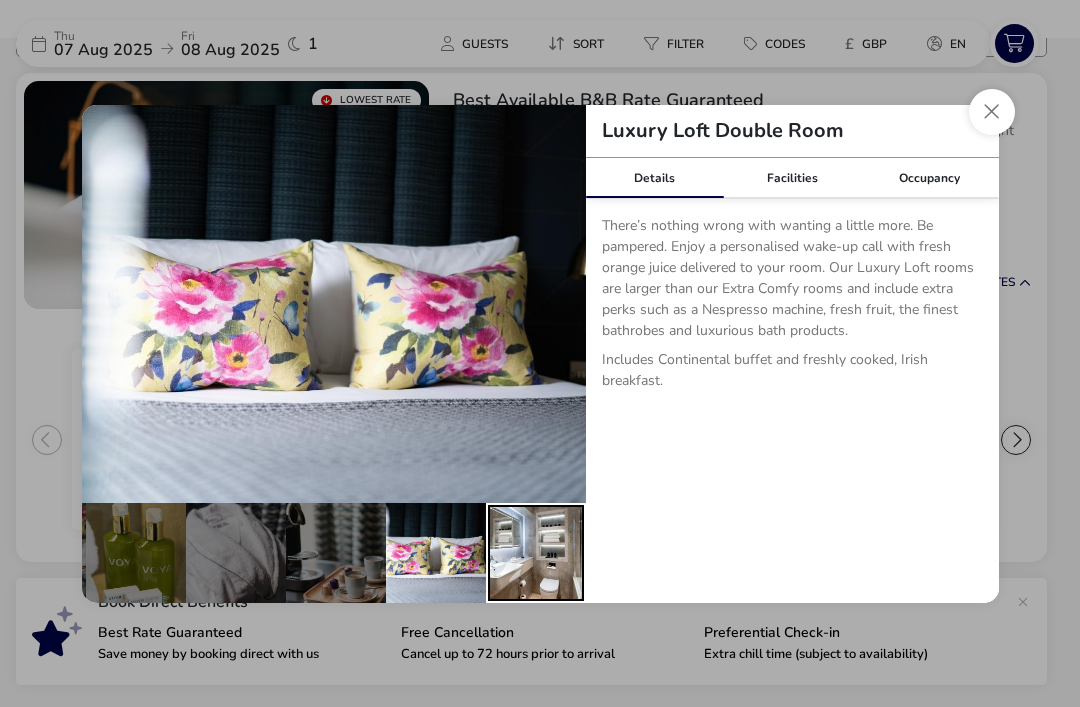 click at bounding box center [536, 553] 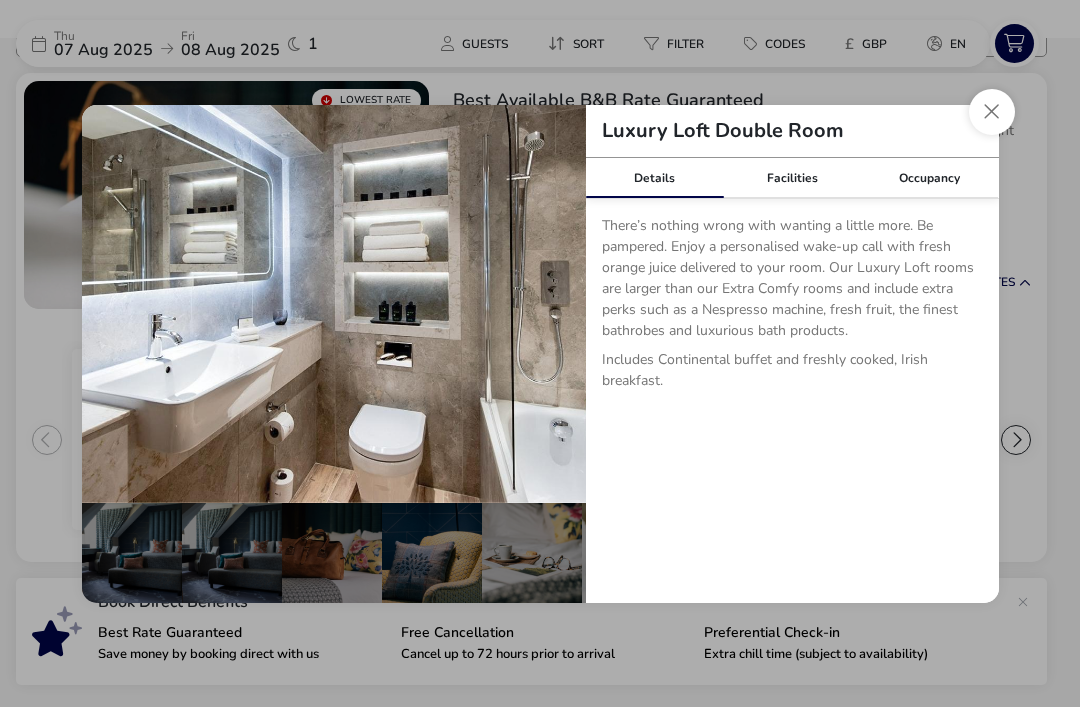 click at bounding box center [992, 112] 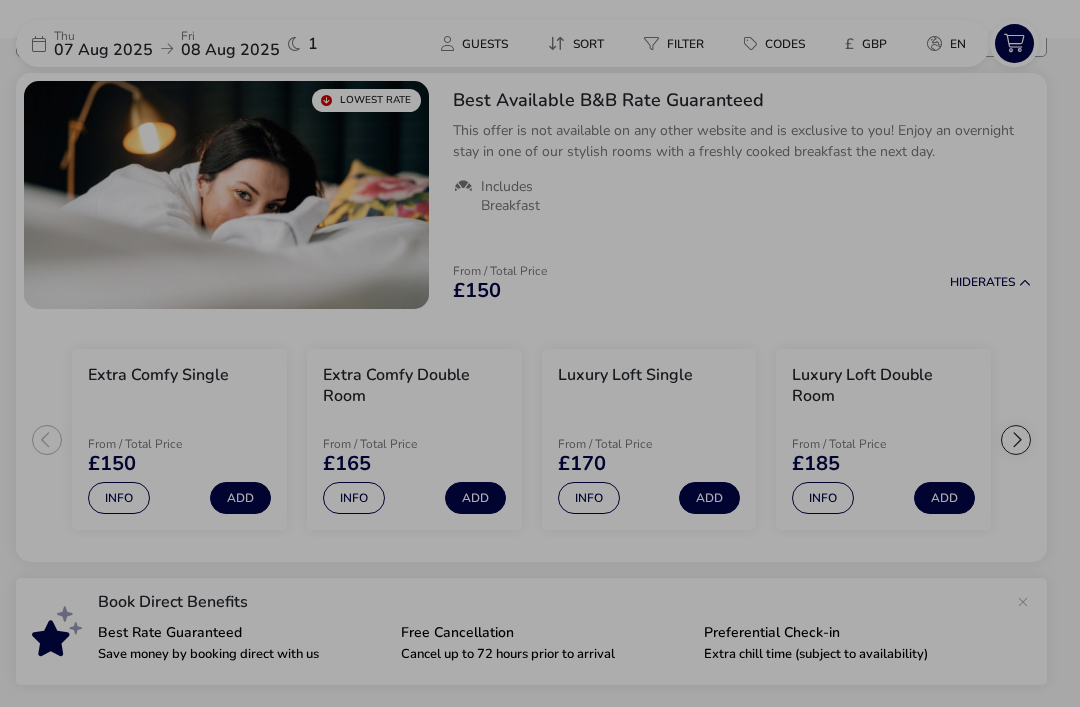 scroll, scrollTop: 0, scrollLeft: -1, axis: horizontal 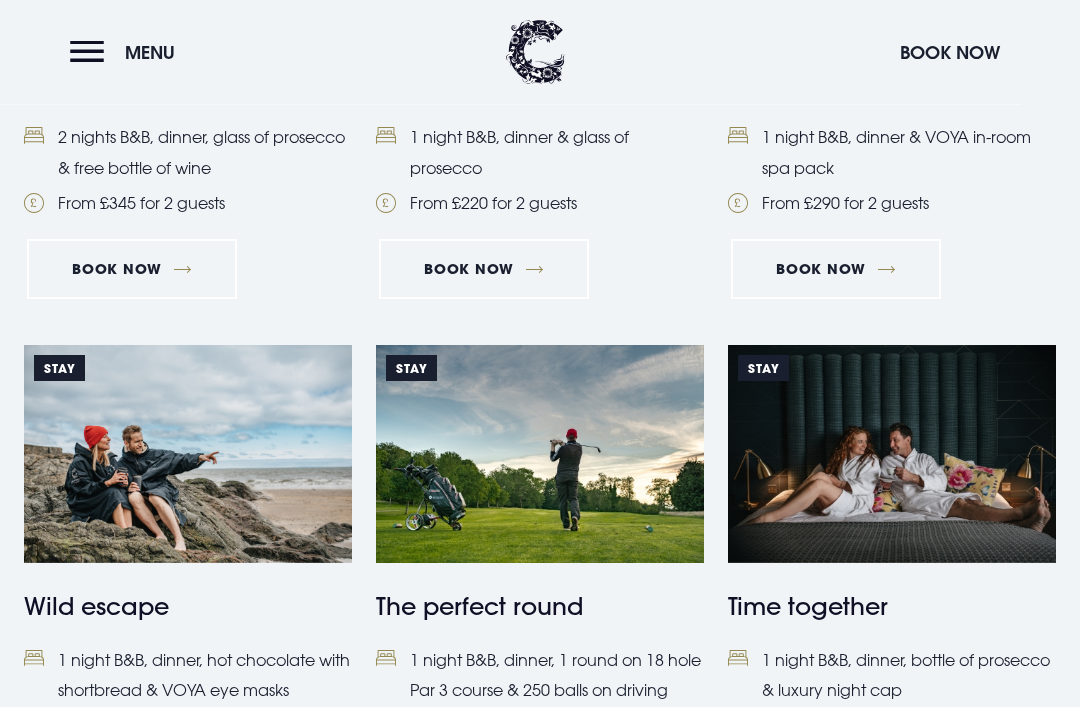 click on "Book Now" at bounding box center [132, 270] 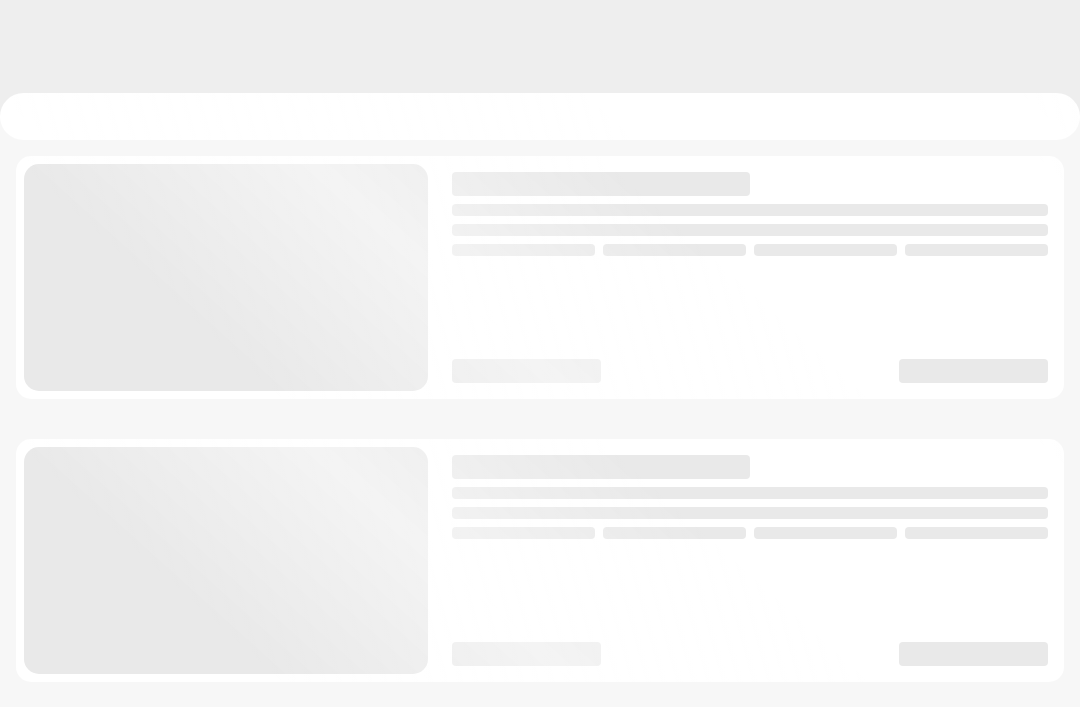 scroll, scrollTop: 0, scrollLeft: 0, axis: both 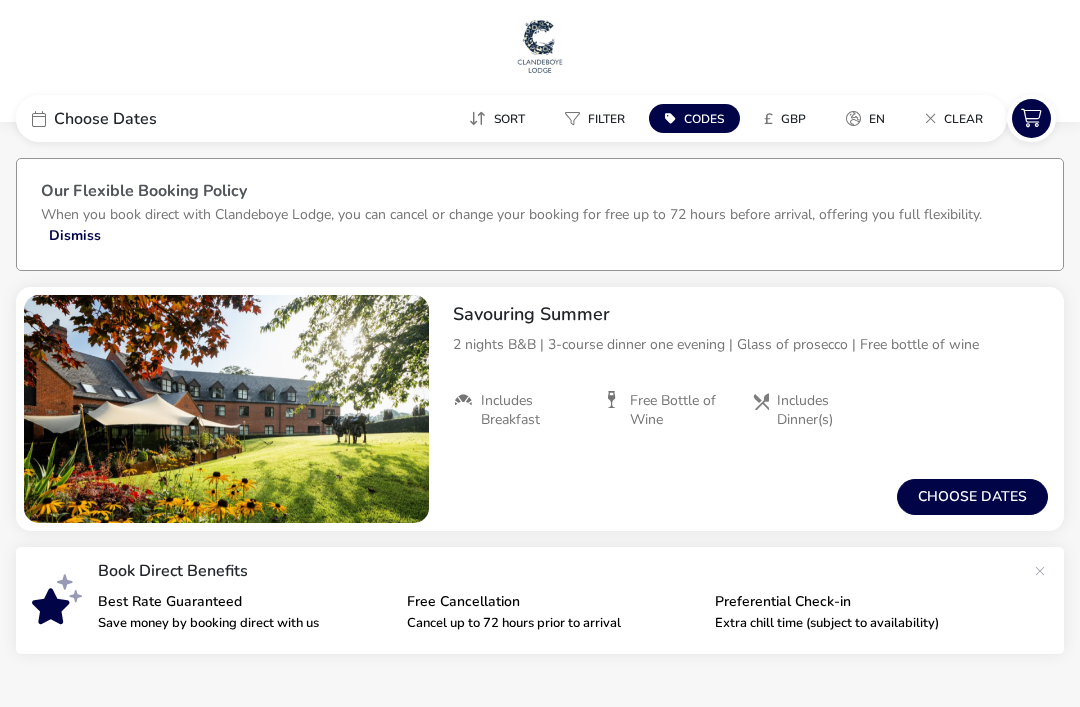 click on "Choose Dates" at bounding box center (105, 119) 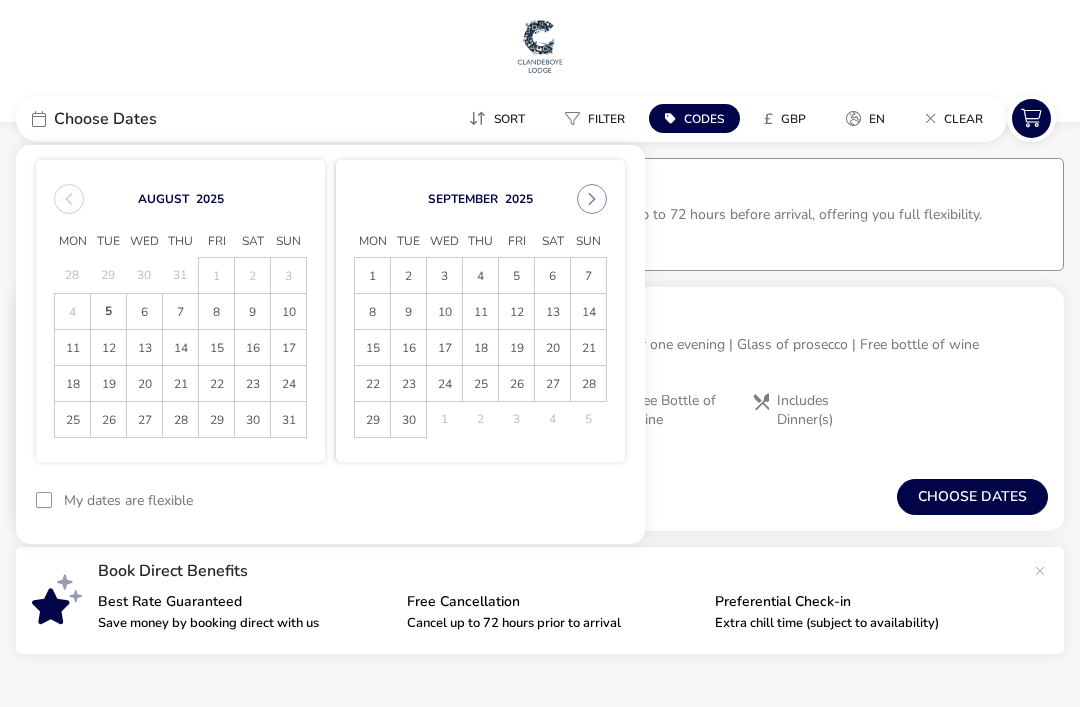click on "7" at bounding box center [180, 312] 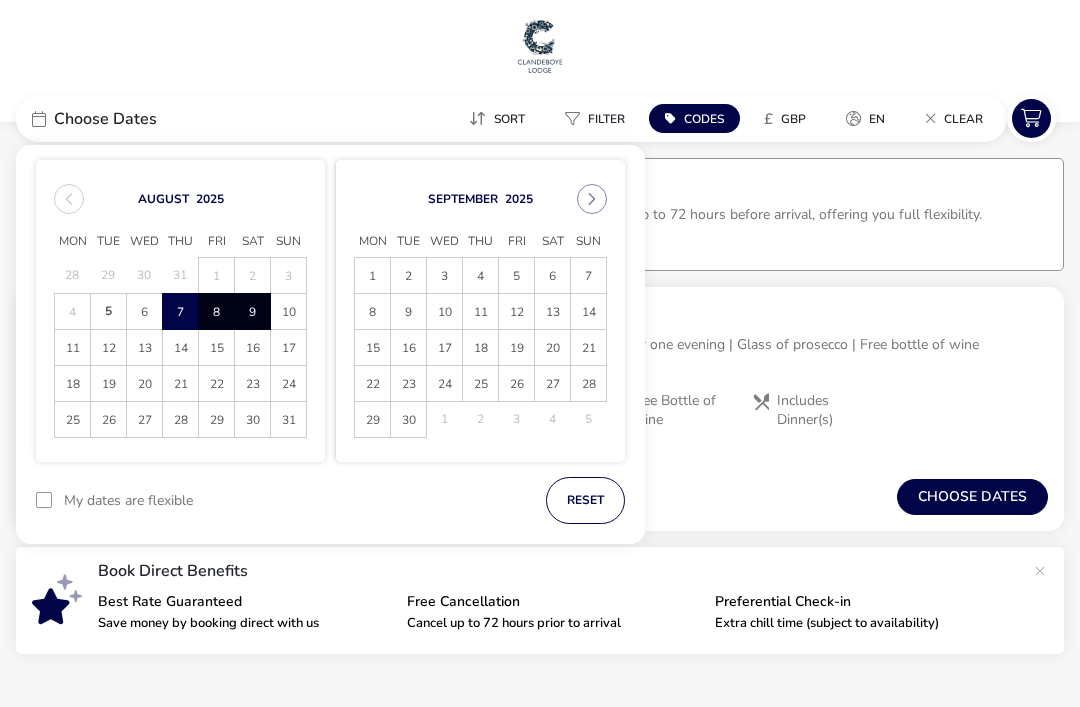 click on "9" at bounding box center [252, 312] 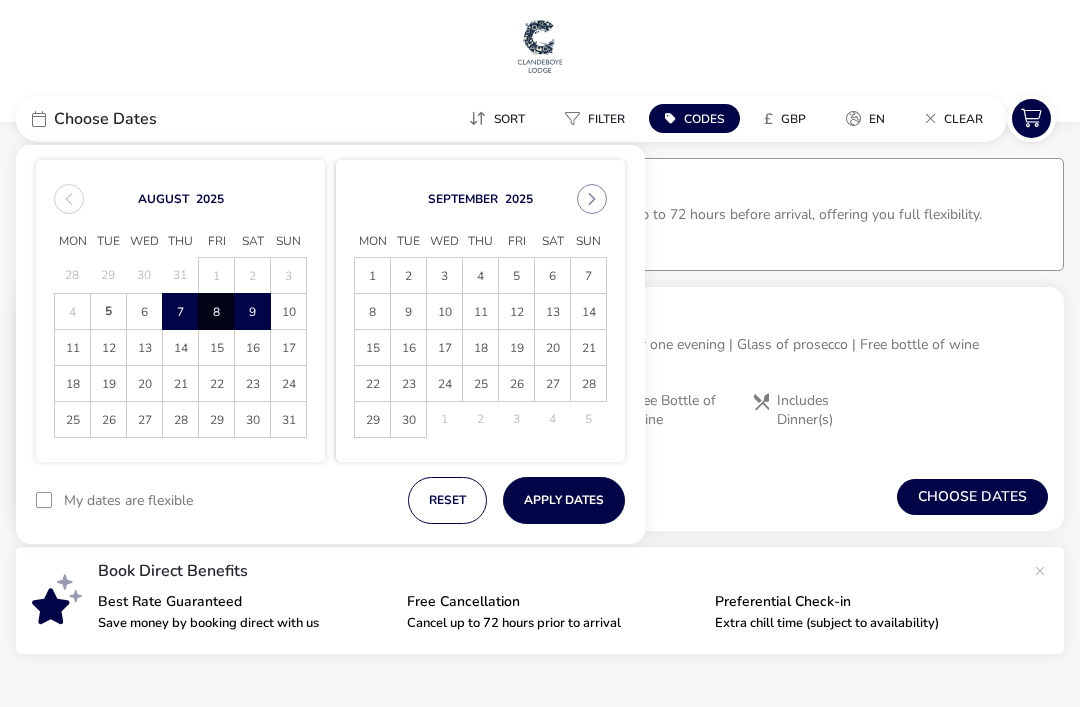 click on "Apply Dates" at bounding box center [564, 500] 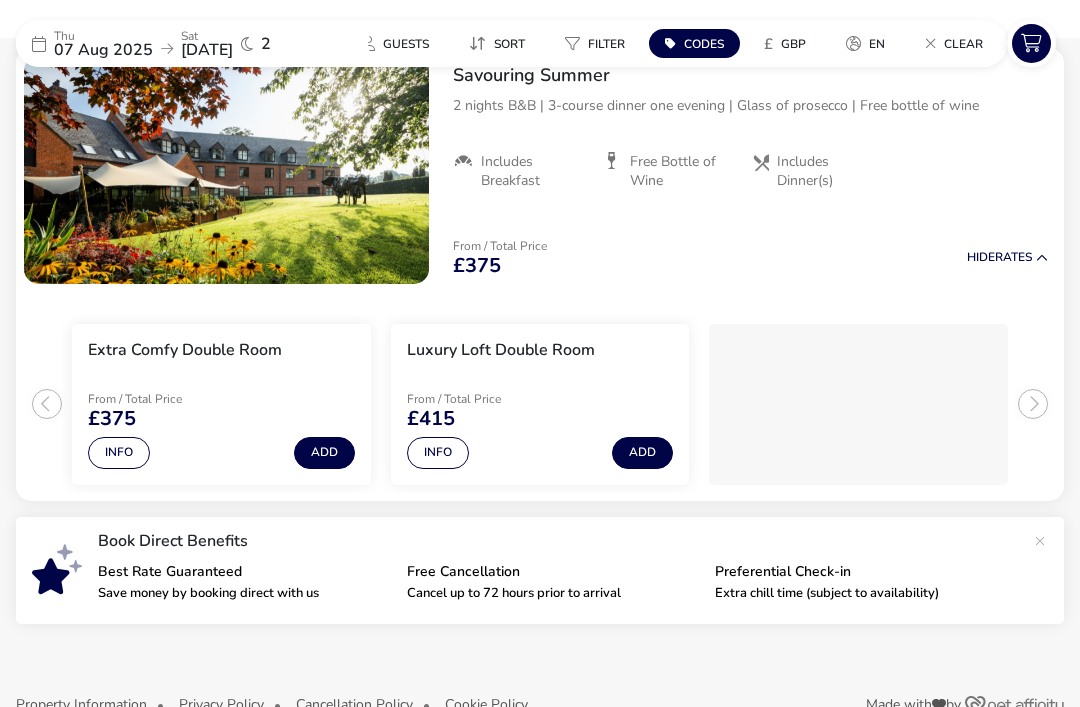 scroll, scrollTop: 183, scrollLeft: 0, axis: vertical 